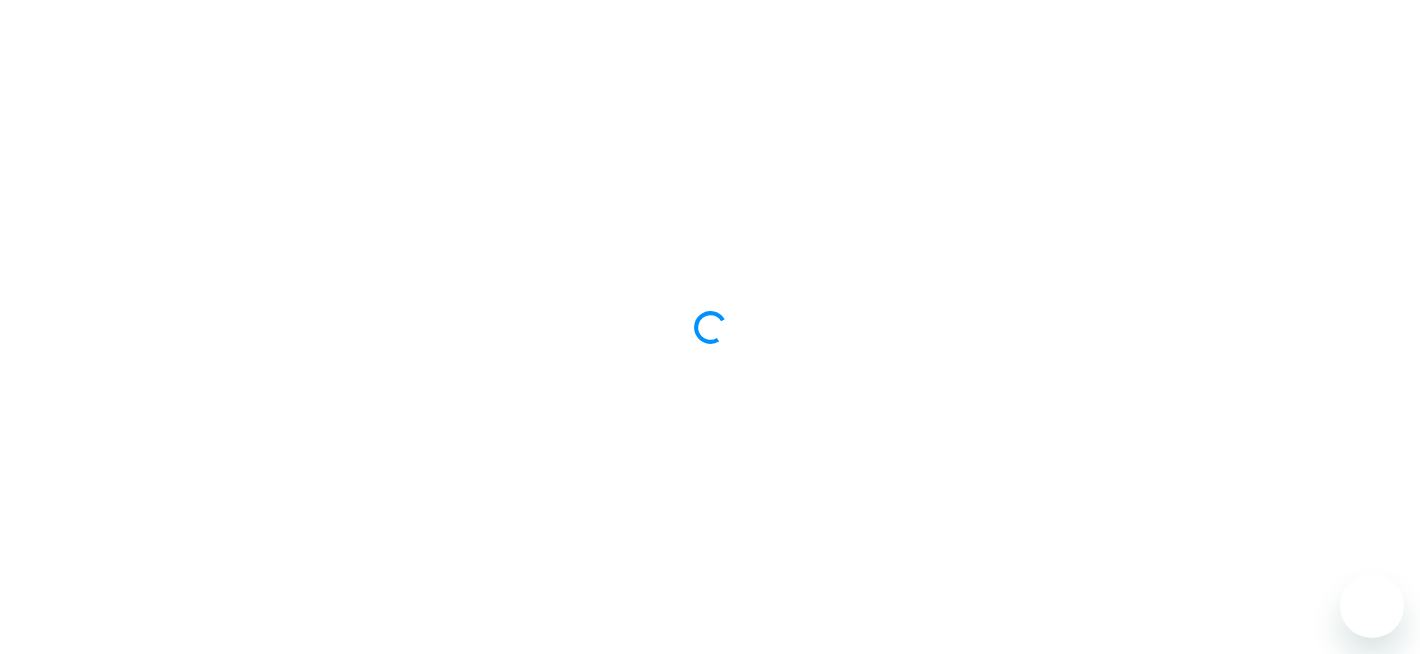 scroll, scrollTop: 0, scrollLeft: 0, axis: both 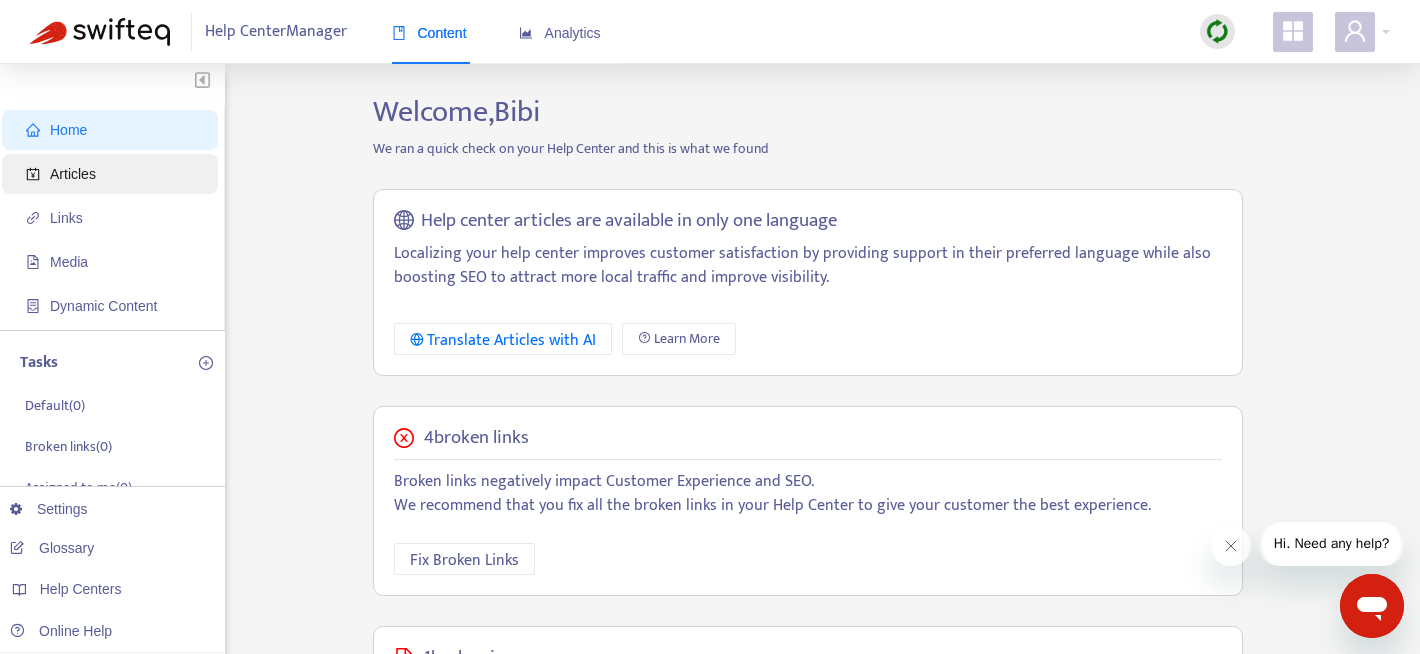 click on "Articles" at bounding box center (73, 174) 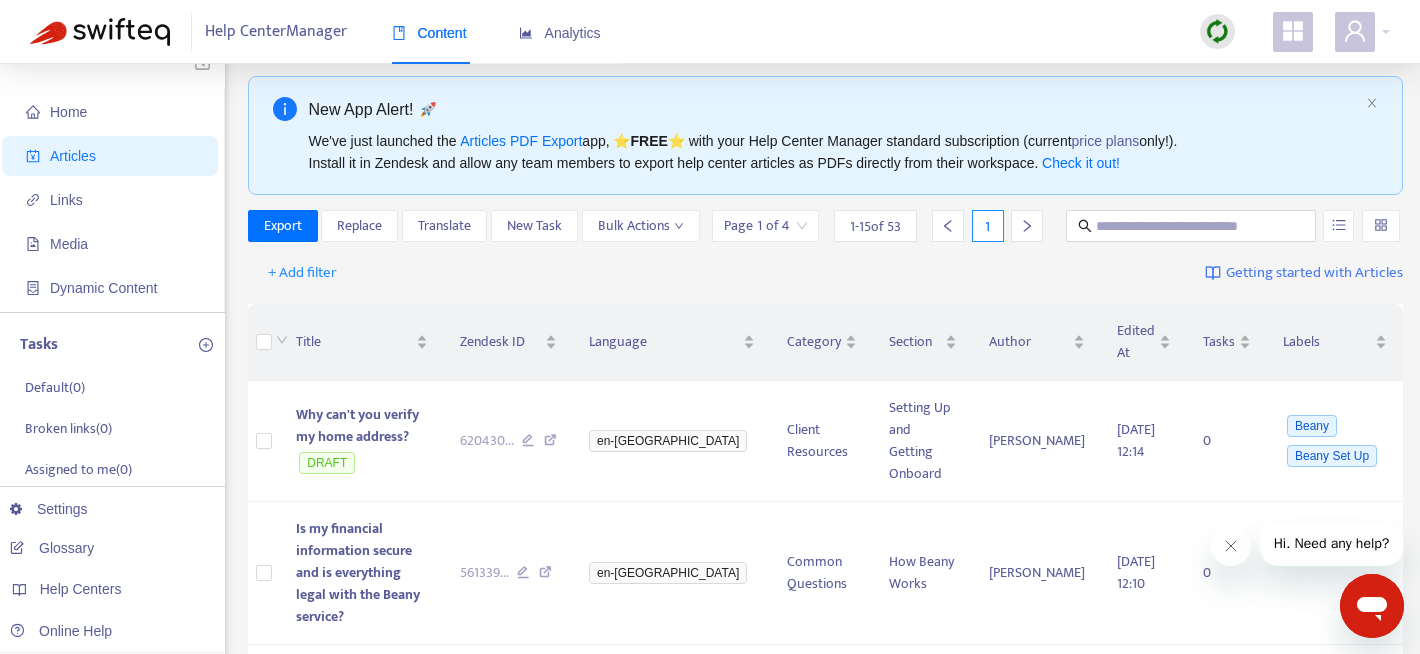 scroll, scrollTop: 0, scrollLeft: 0, axis: both 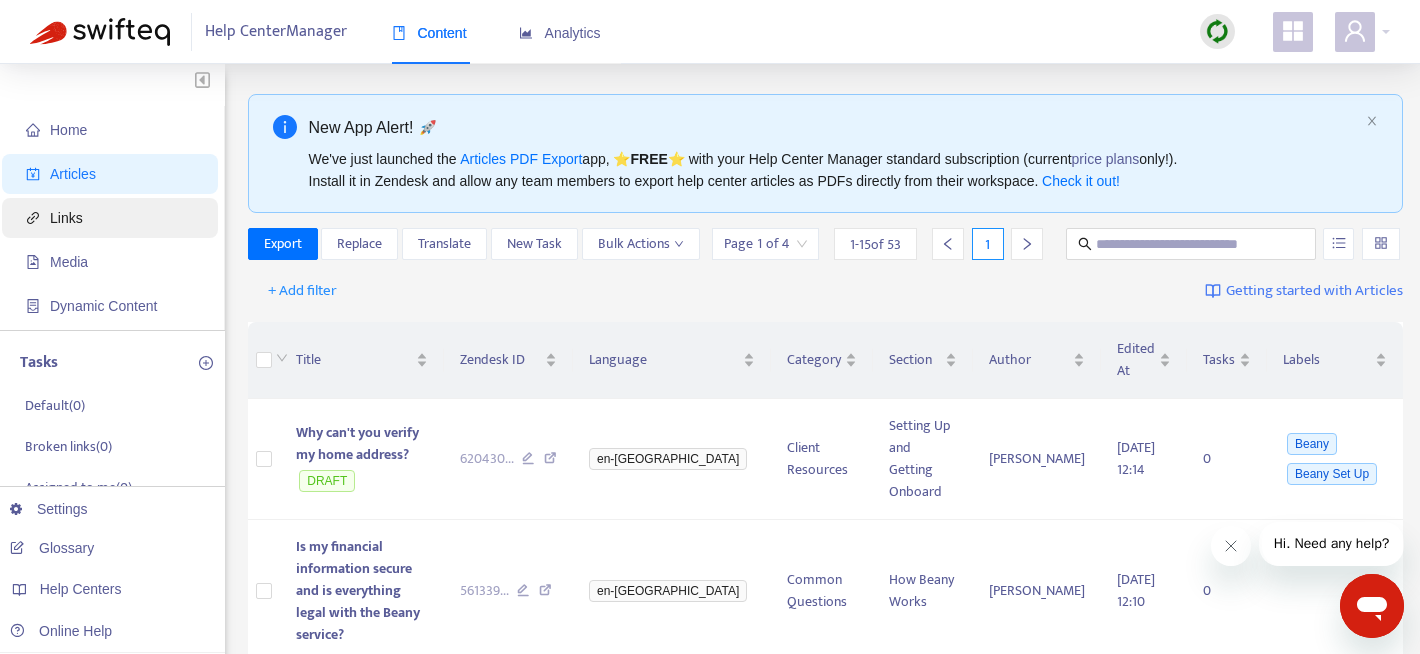click on "Links" at bounding box center [114, 218] 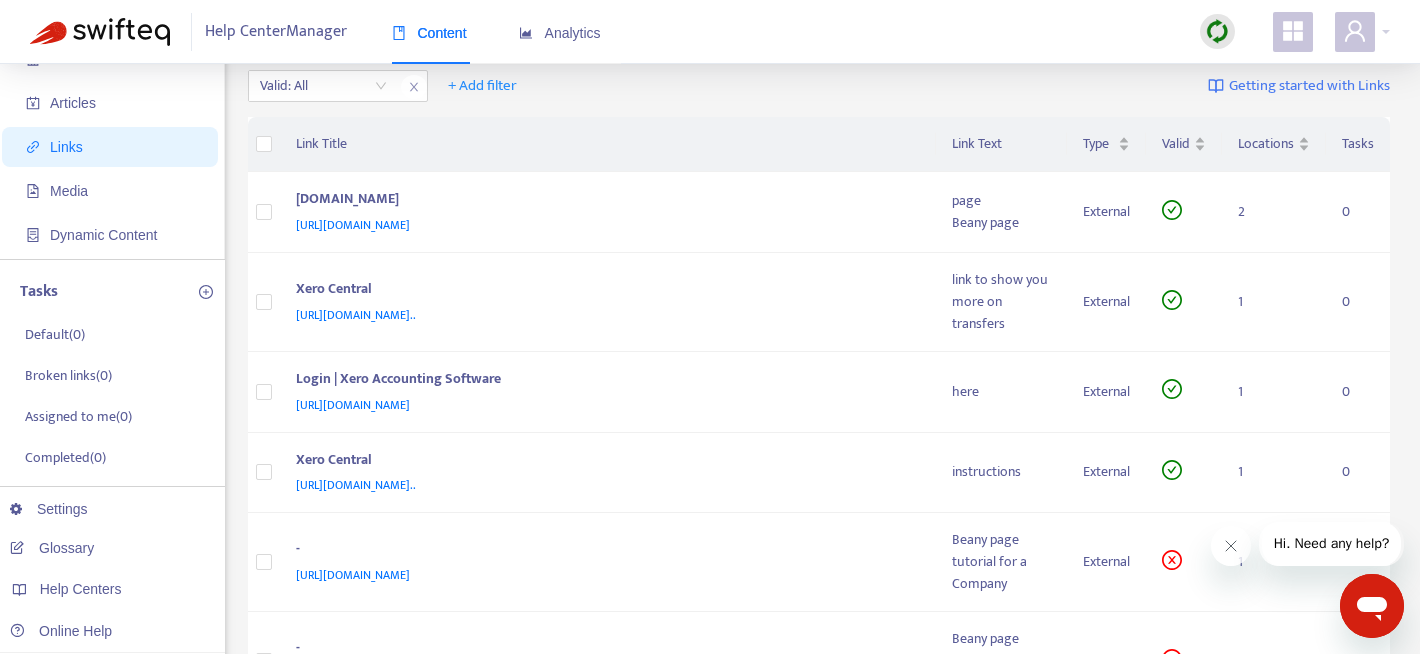 scroll, scrollTop: 0, scrollLeft: 0, axis: both 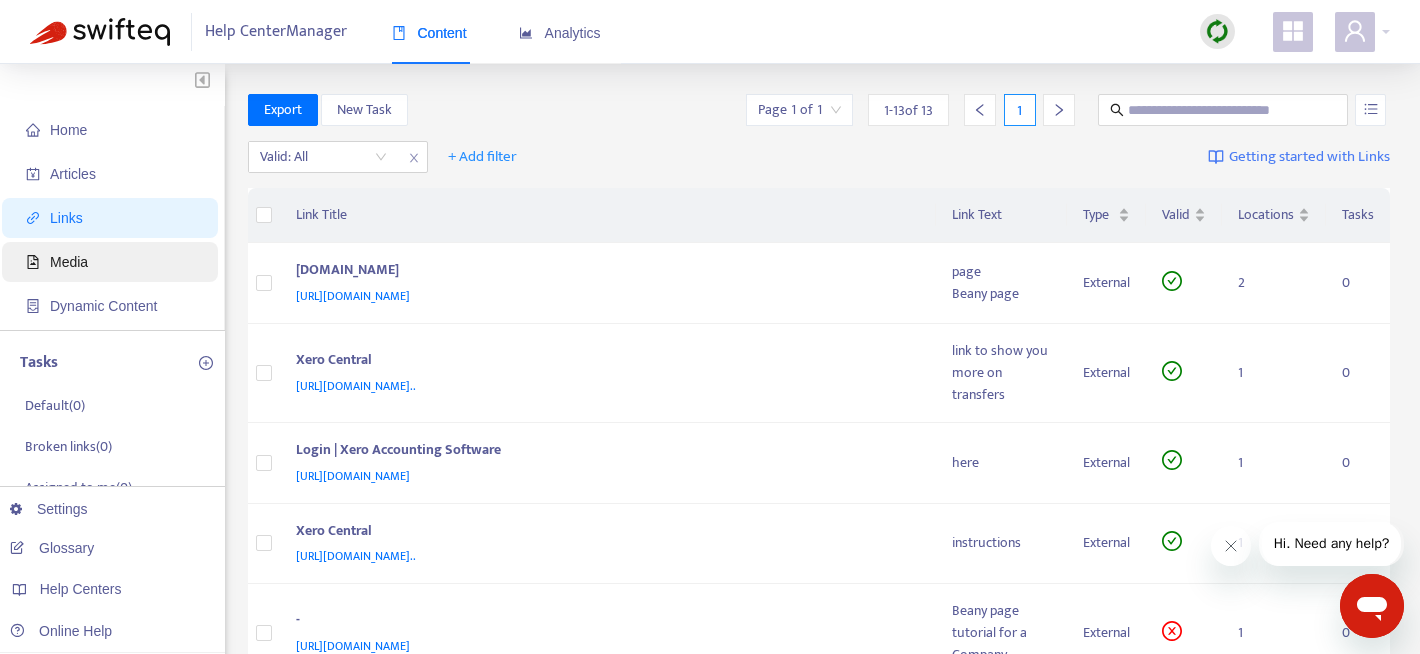 click on "Media" at bounding box center (114, 262) 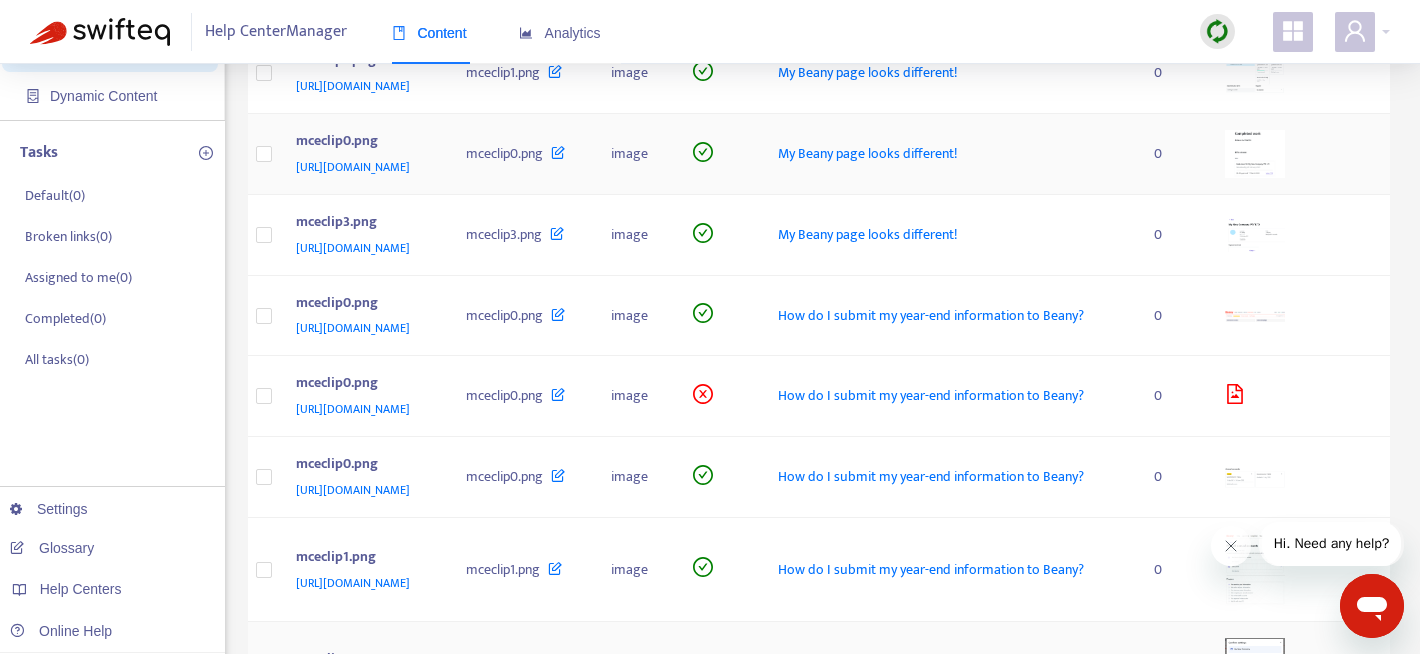 scroll, scrollTop: 0, scrollLeft: 0, axis: both 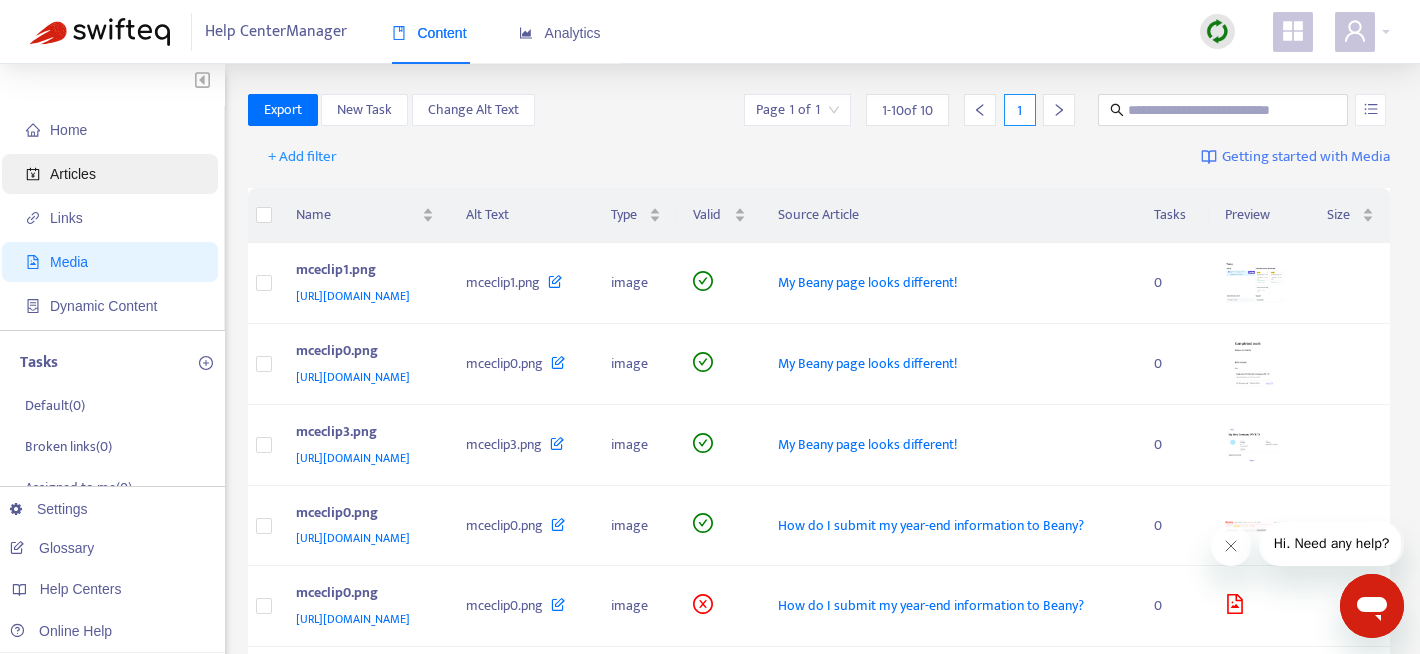 click on "Articles" at bounding box center [114, 174] 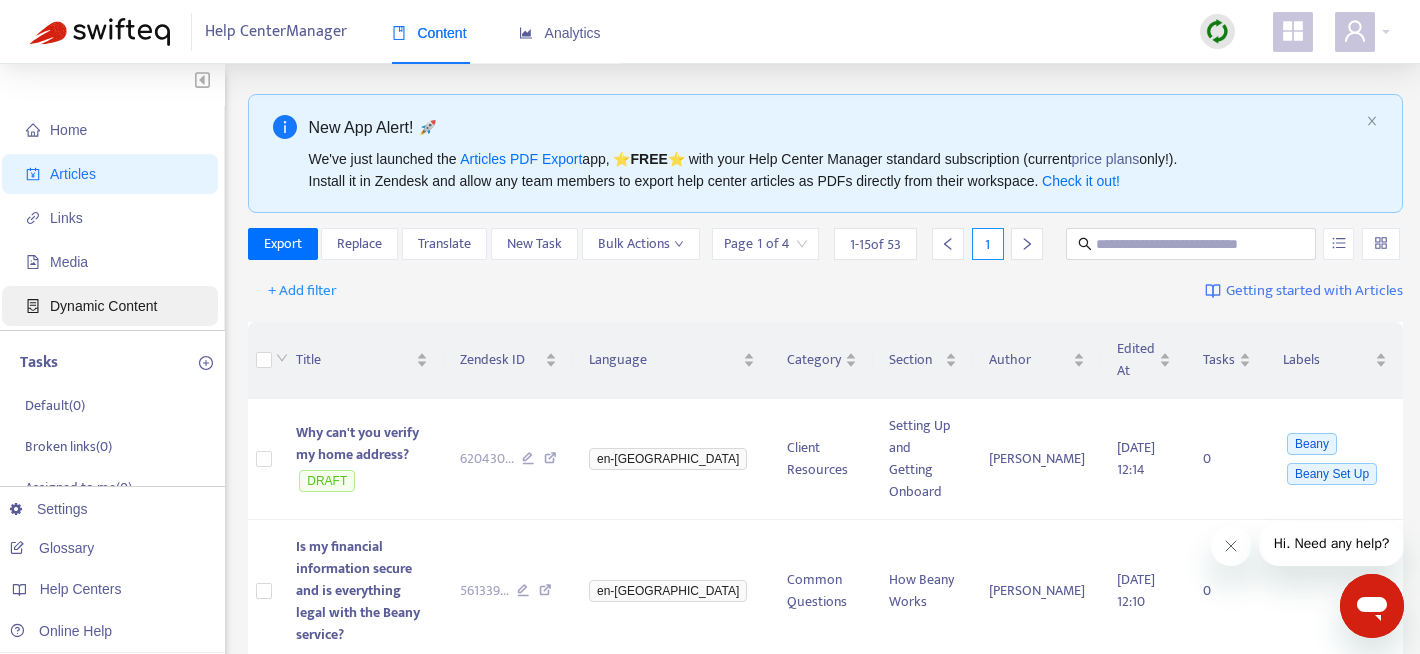 click on "Dynamic Content" at bounding box center (103, 306) 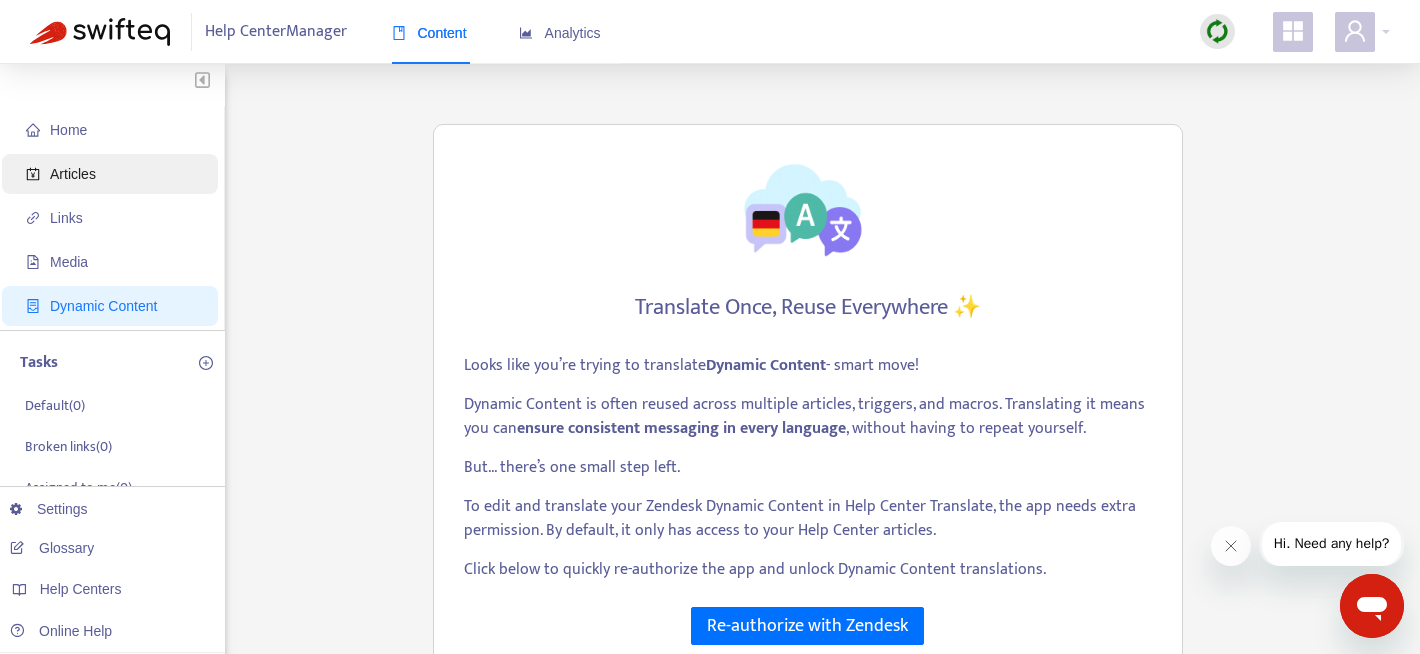 click on "Articles" at bounding box center (73, 174) 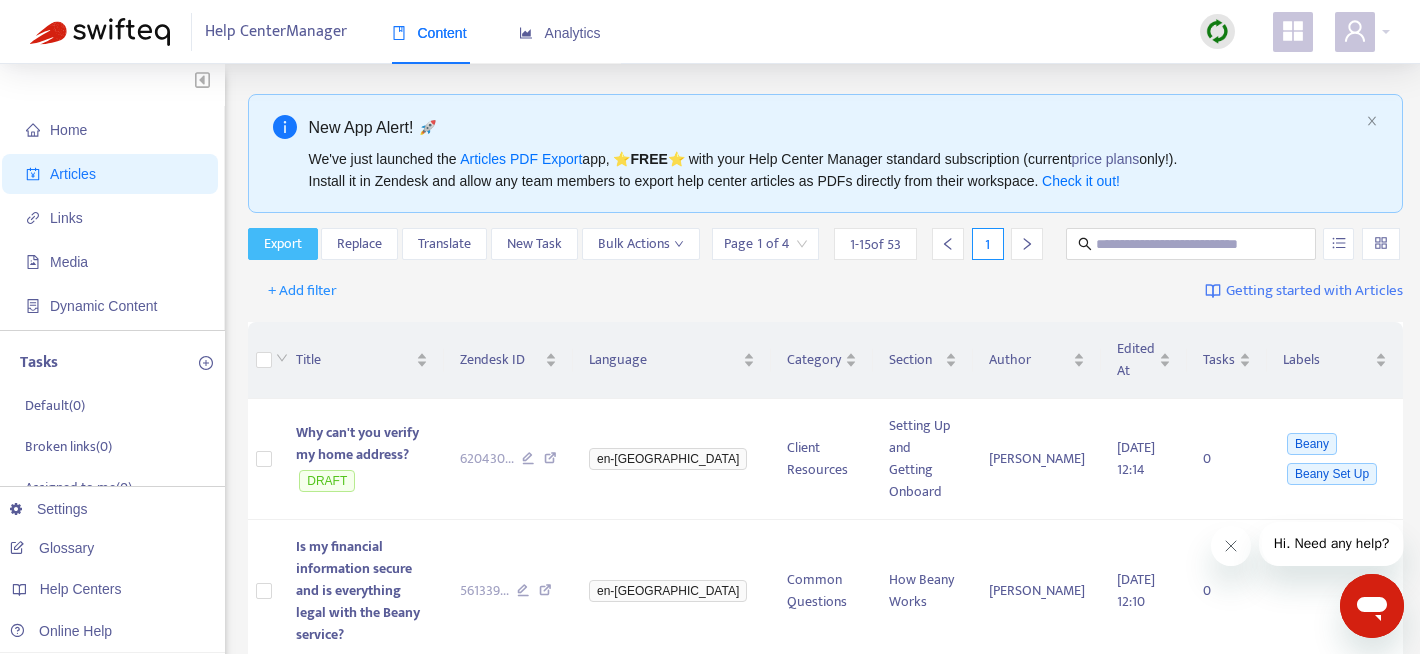 click on "Export" at bounding box center (283, 244) 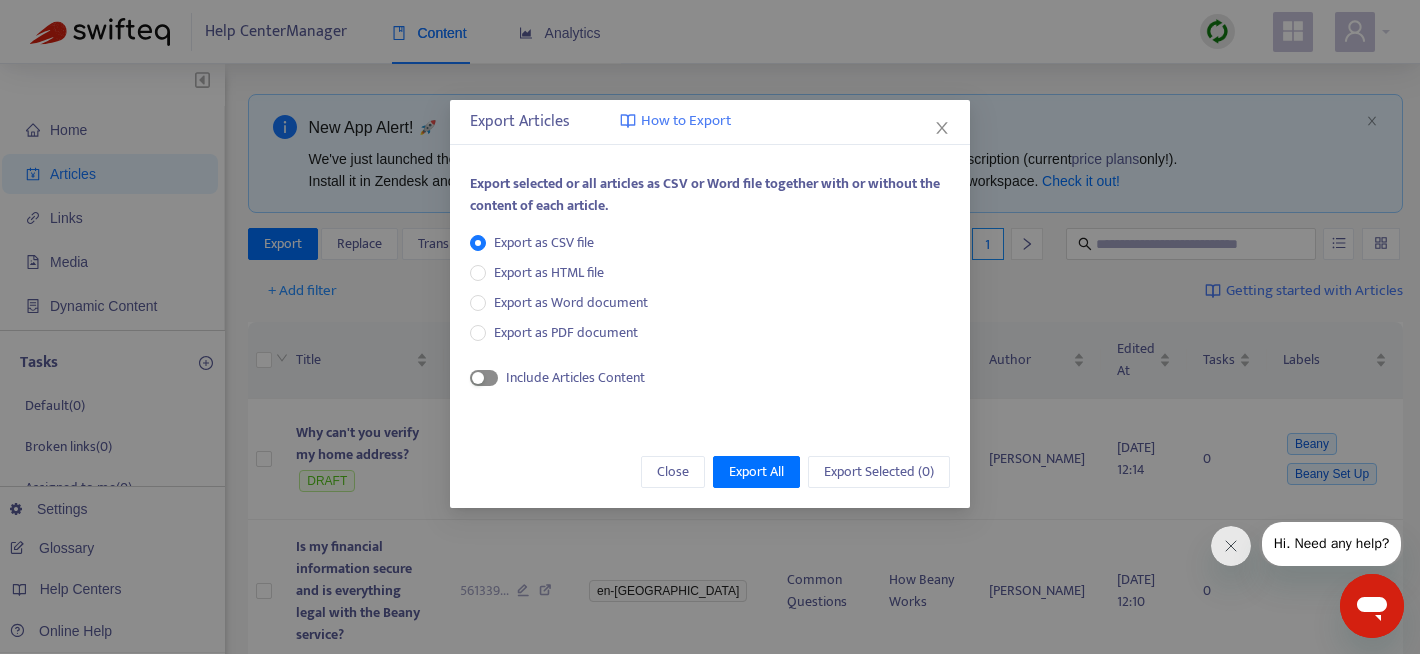click at bounding box center [484, 378] 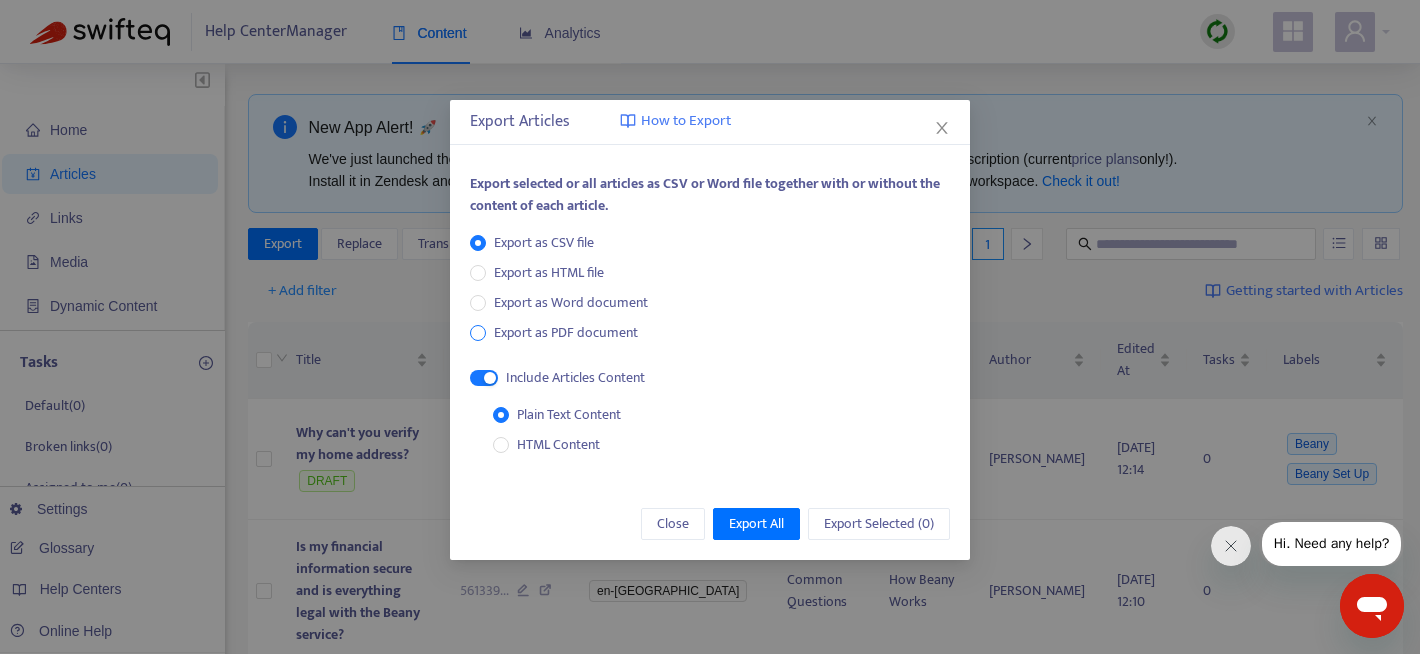 click on "Export as PDF document" at bounding box center (566, 332) 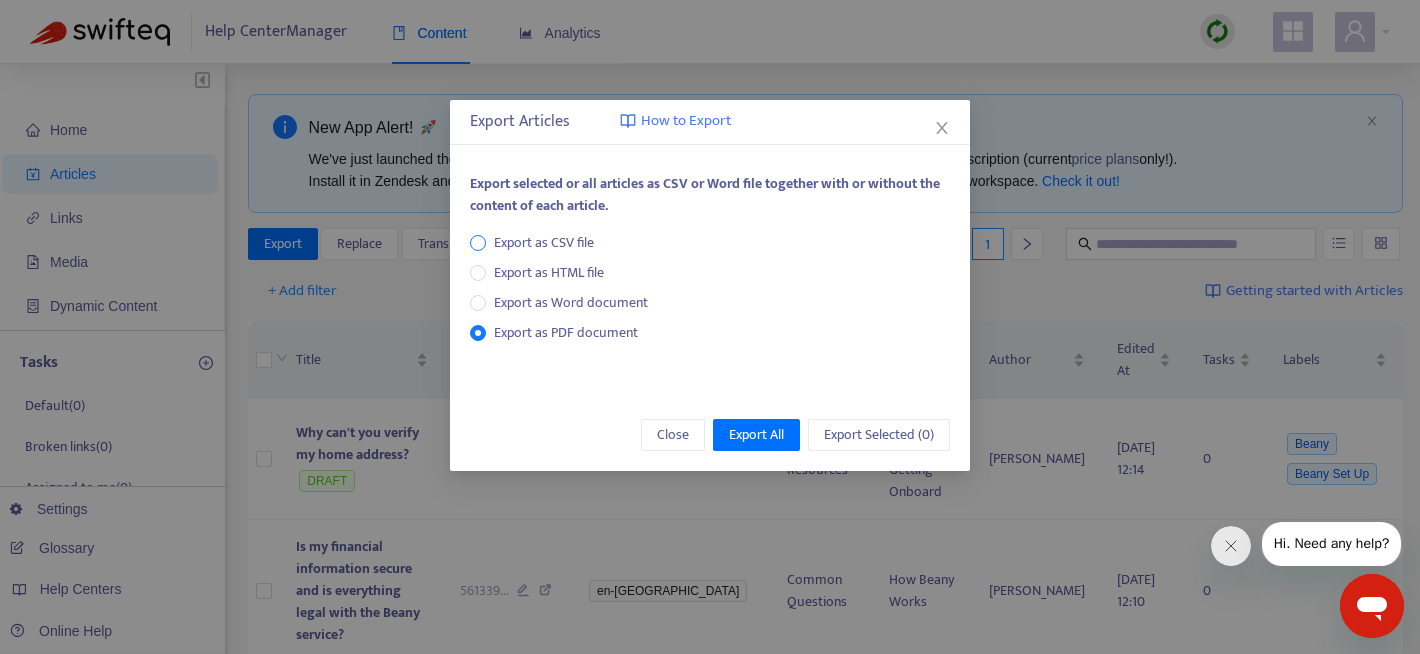 click on "Export as CSV file" at bounding box center [544, 243] 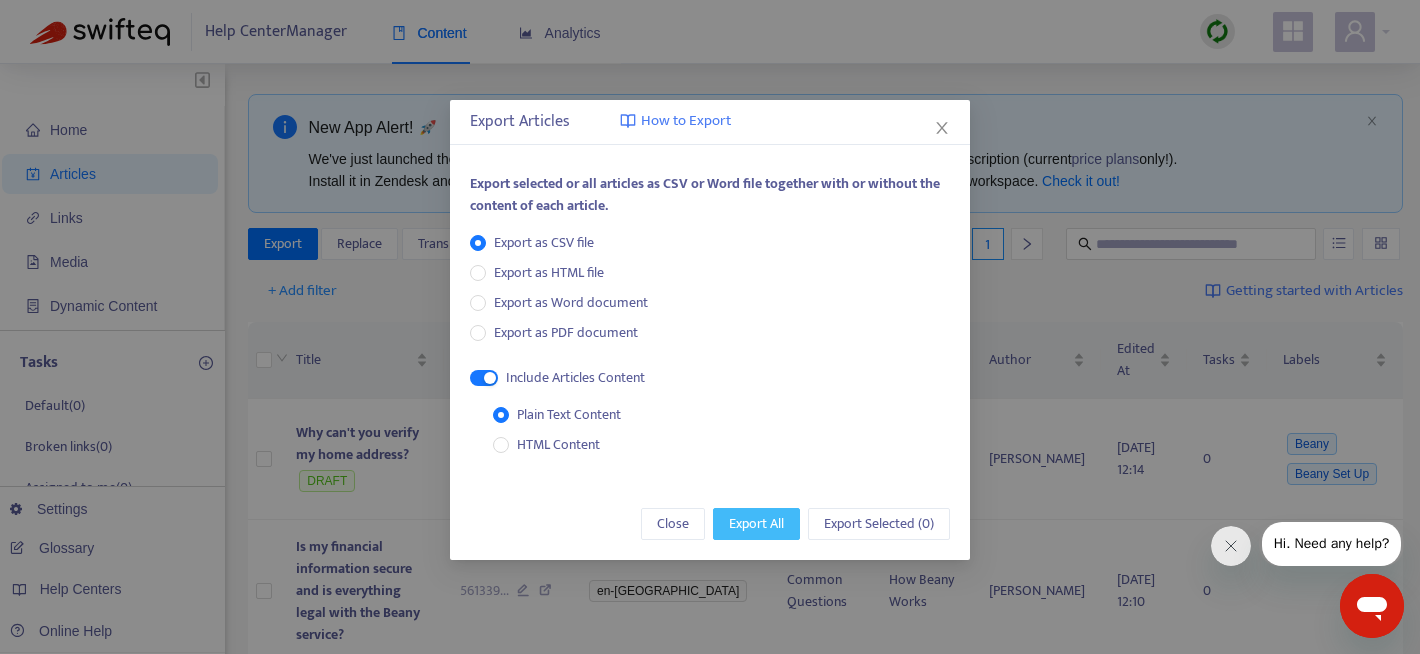 click on "Export All" at bounding box center (756, 524) 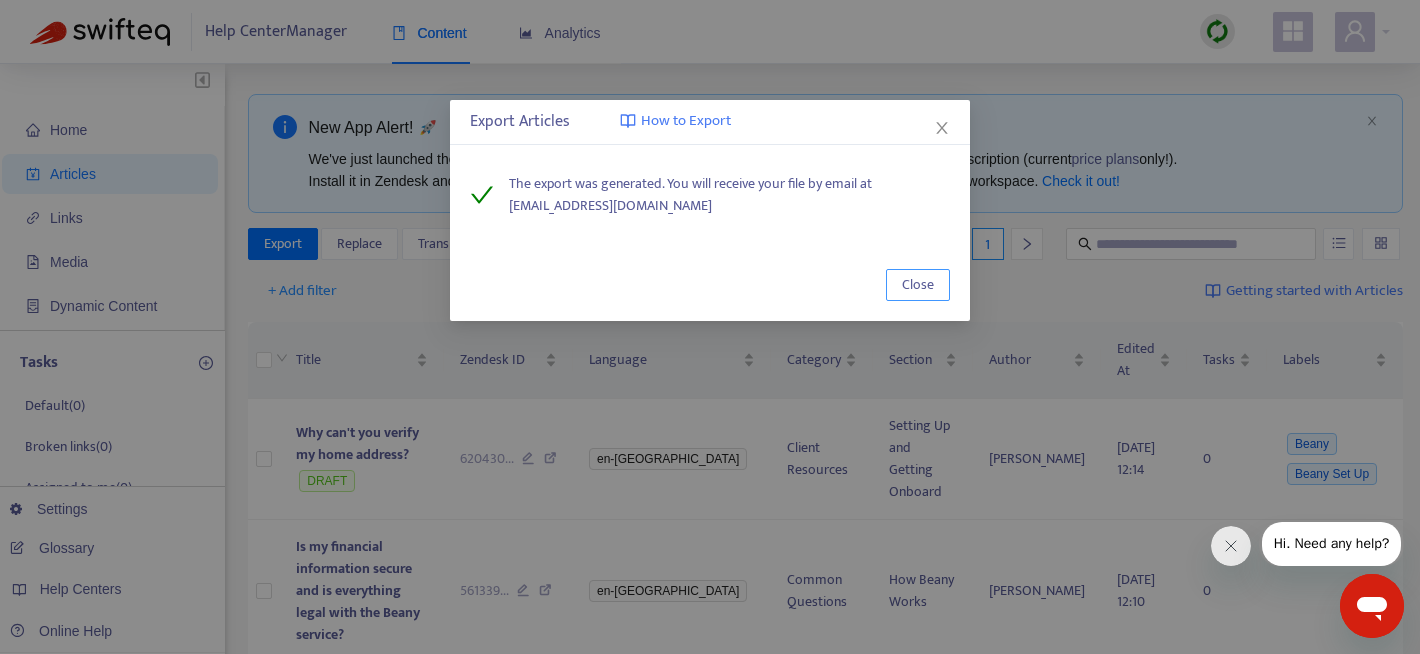 click on "Close" at bounding box center (918, 285) 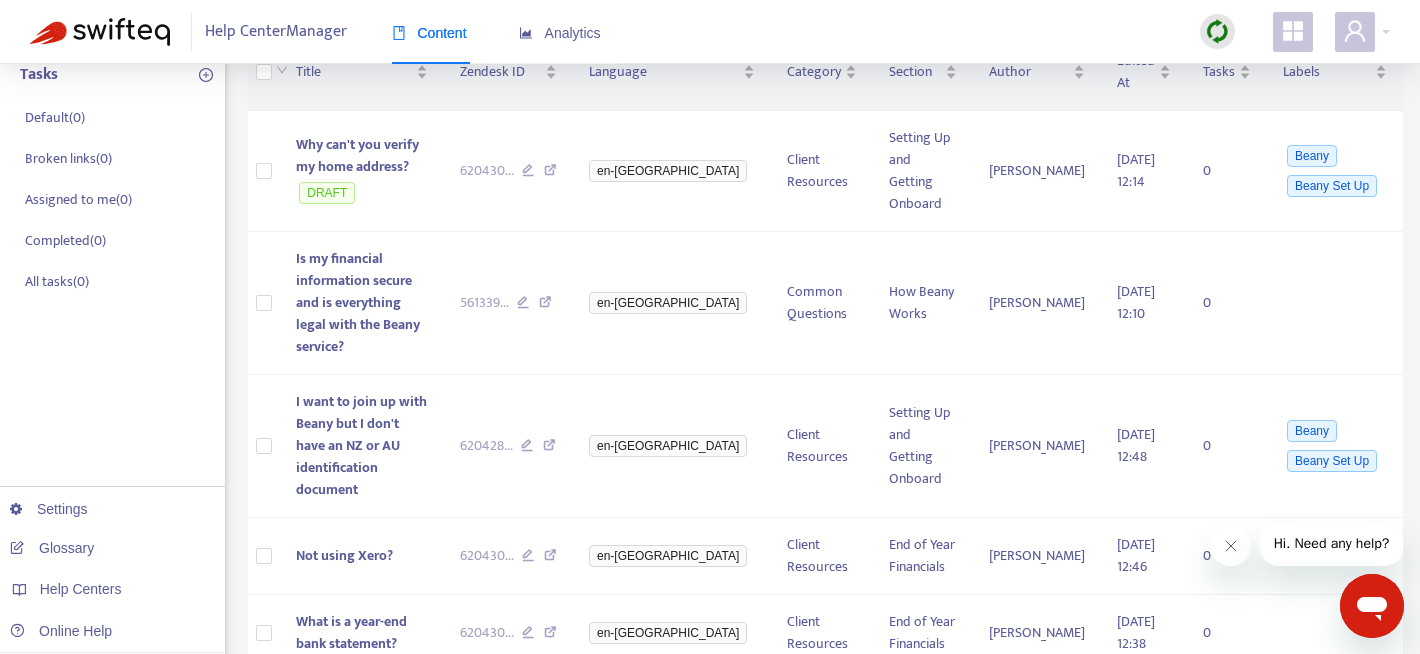 scroll, scrollTop: 295, scrollLeft: 0, axis: vertical 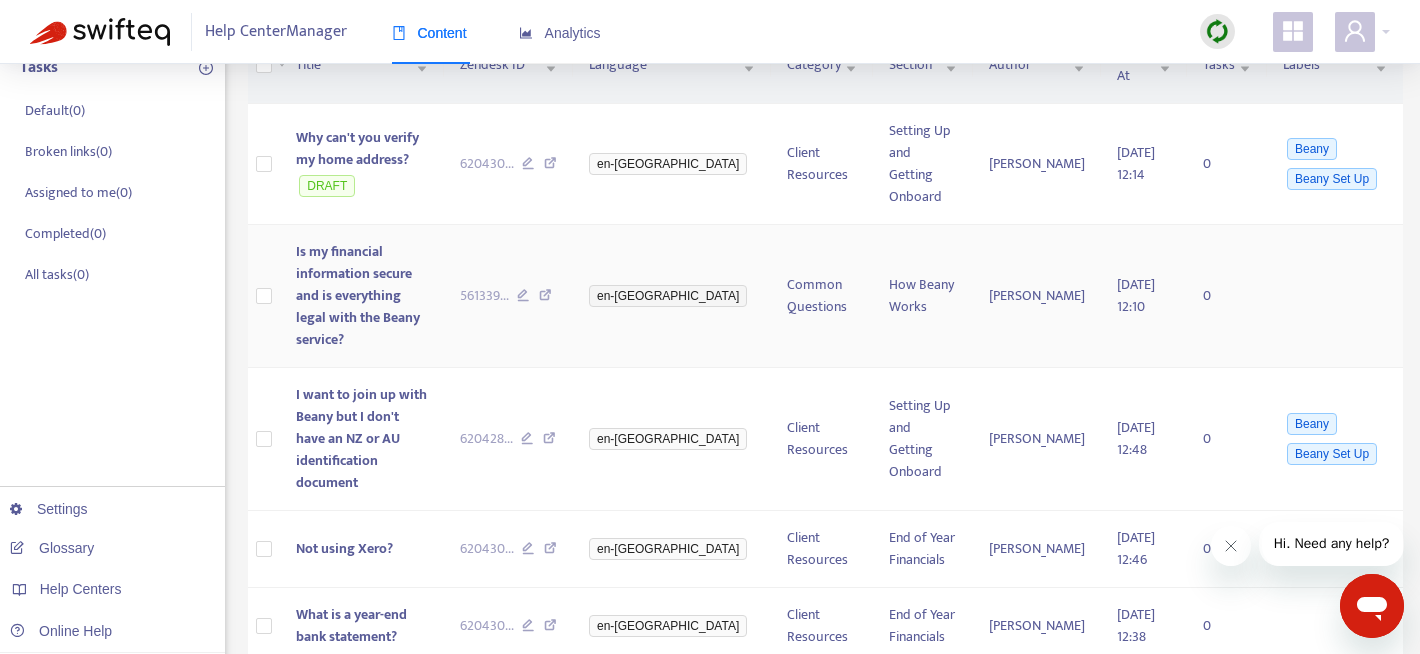 click on "Is my financial information secure and is everything legal with the Beany service?" at bounding box center [358, 295] 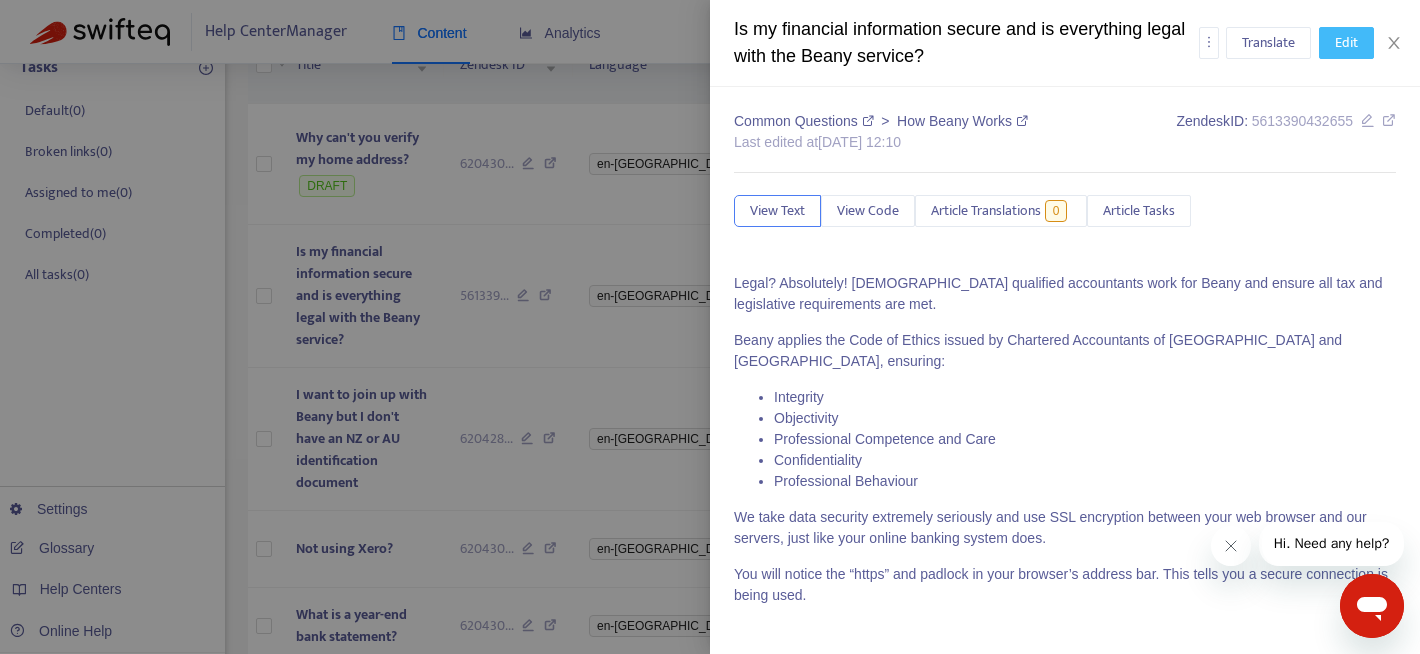 click on "Edit" at bounding box center [1346, 43] 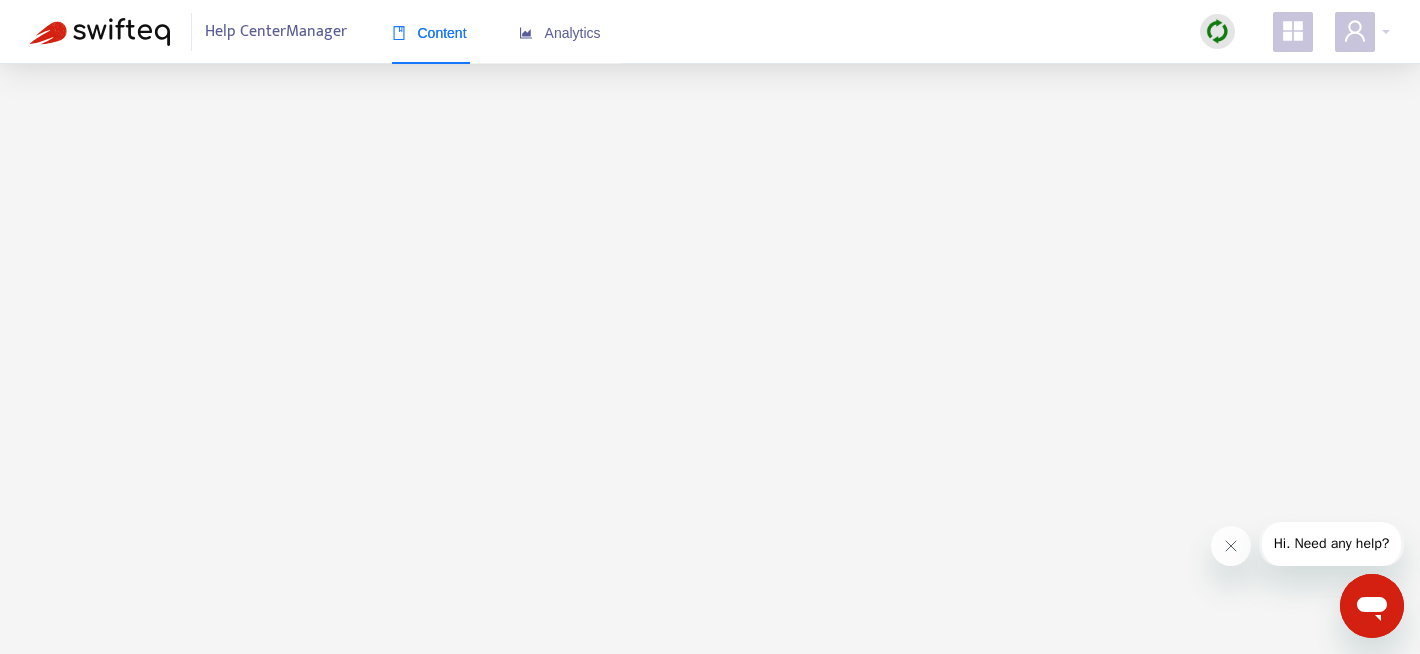 scroll, scrollTop: 0, scrollLeft: 0, axis: both 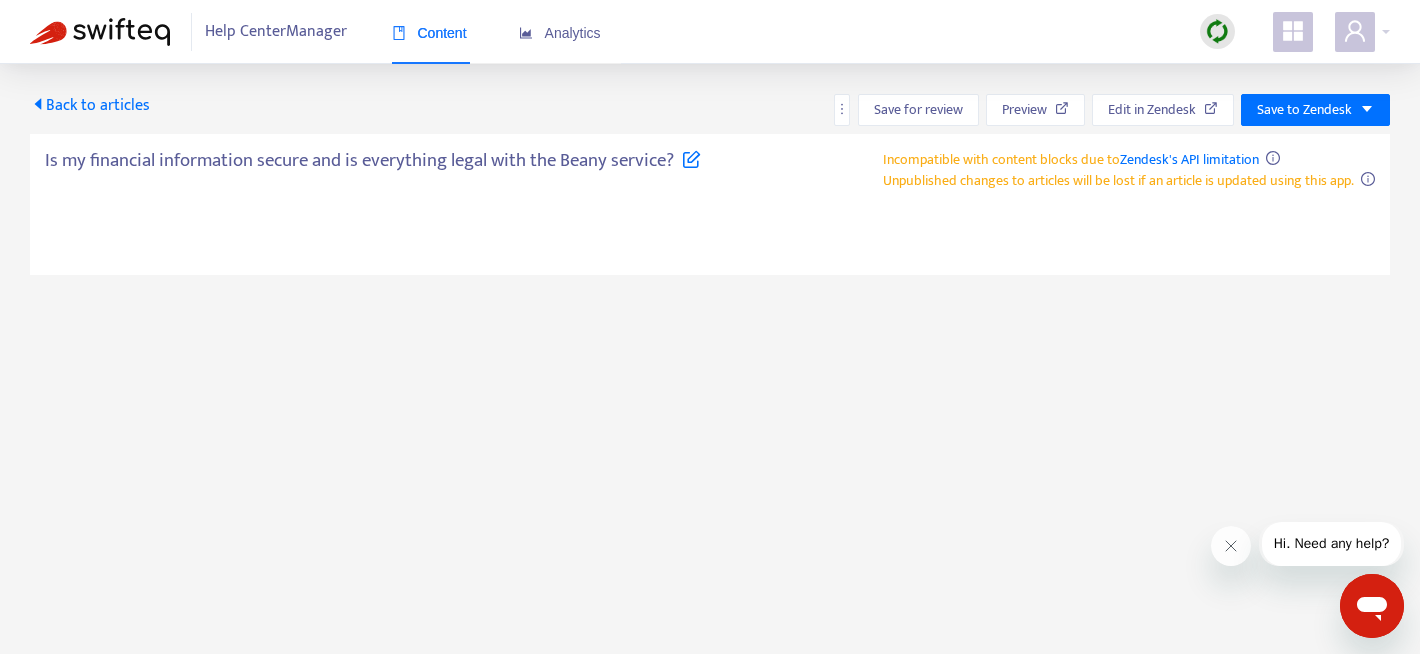 type on "**********" 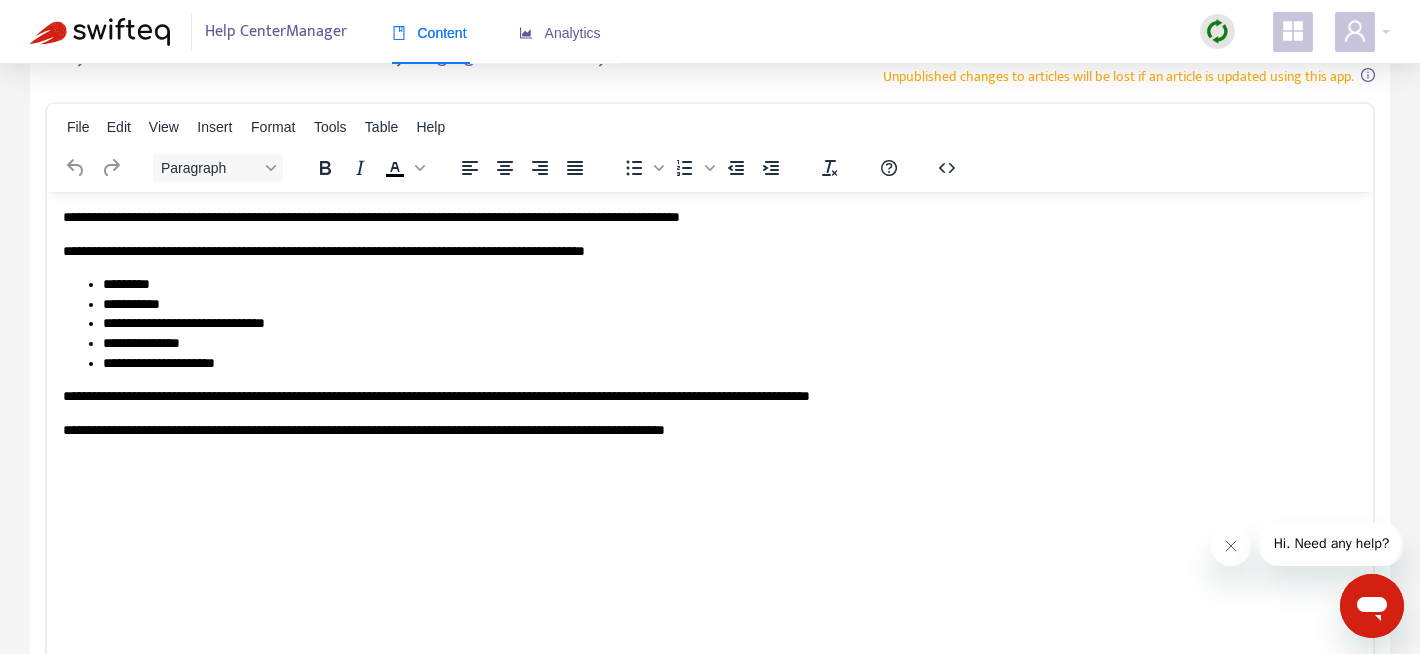 scroll, scrollTop: 0, scrollLeft: 0, axis: both 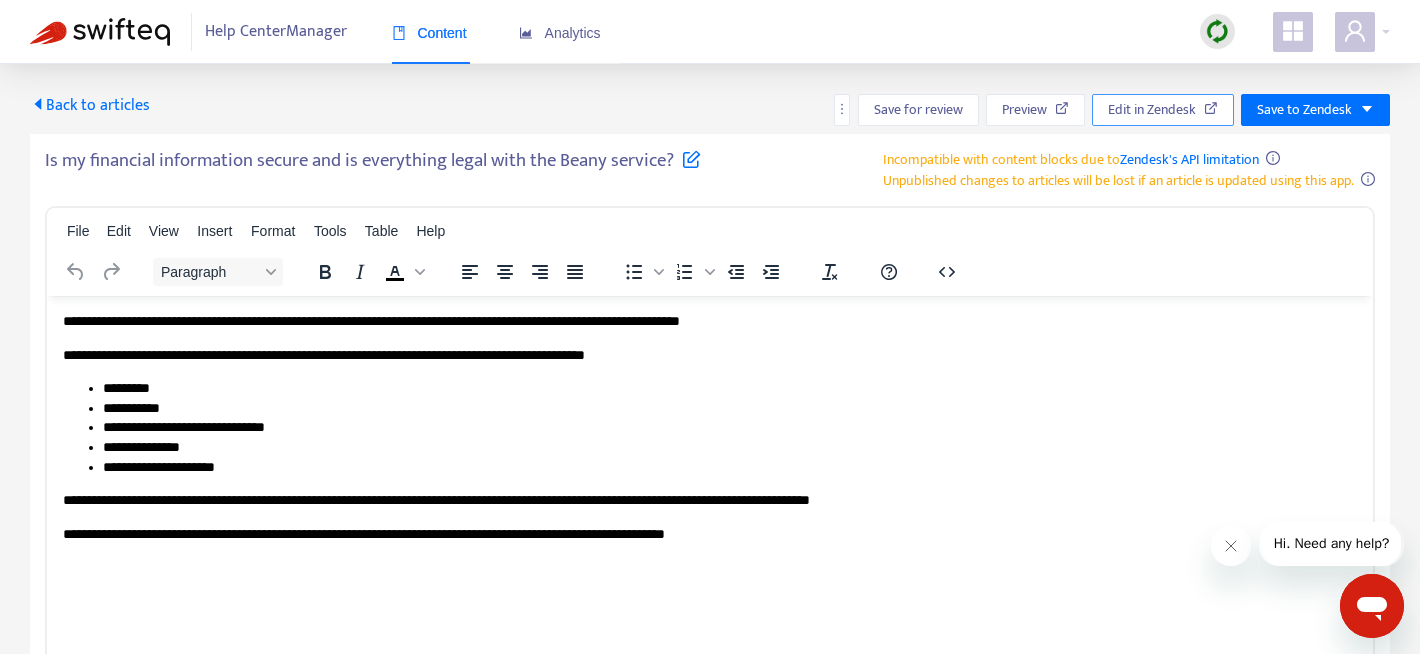 click on "Edit in Zendesk" at bounding box center [1152, 110] 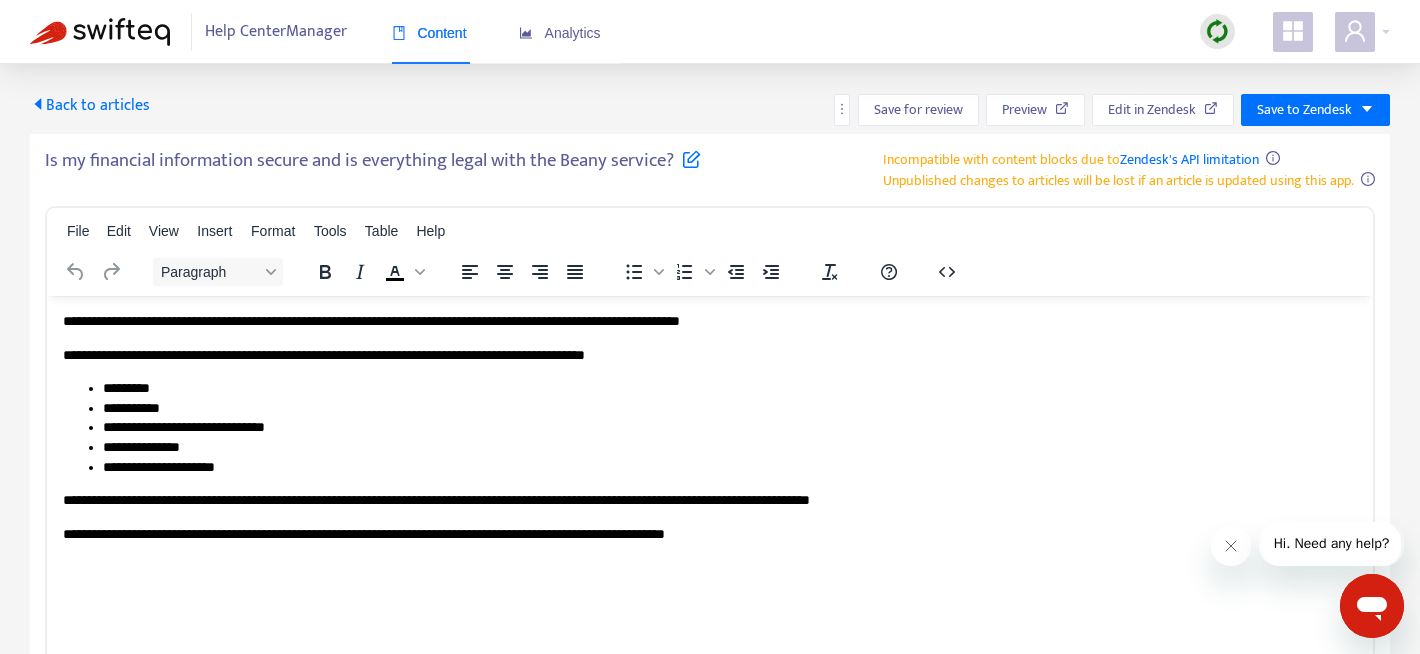 click on "Back to articles" at bounding box center (90, 105) 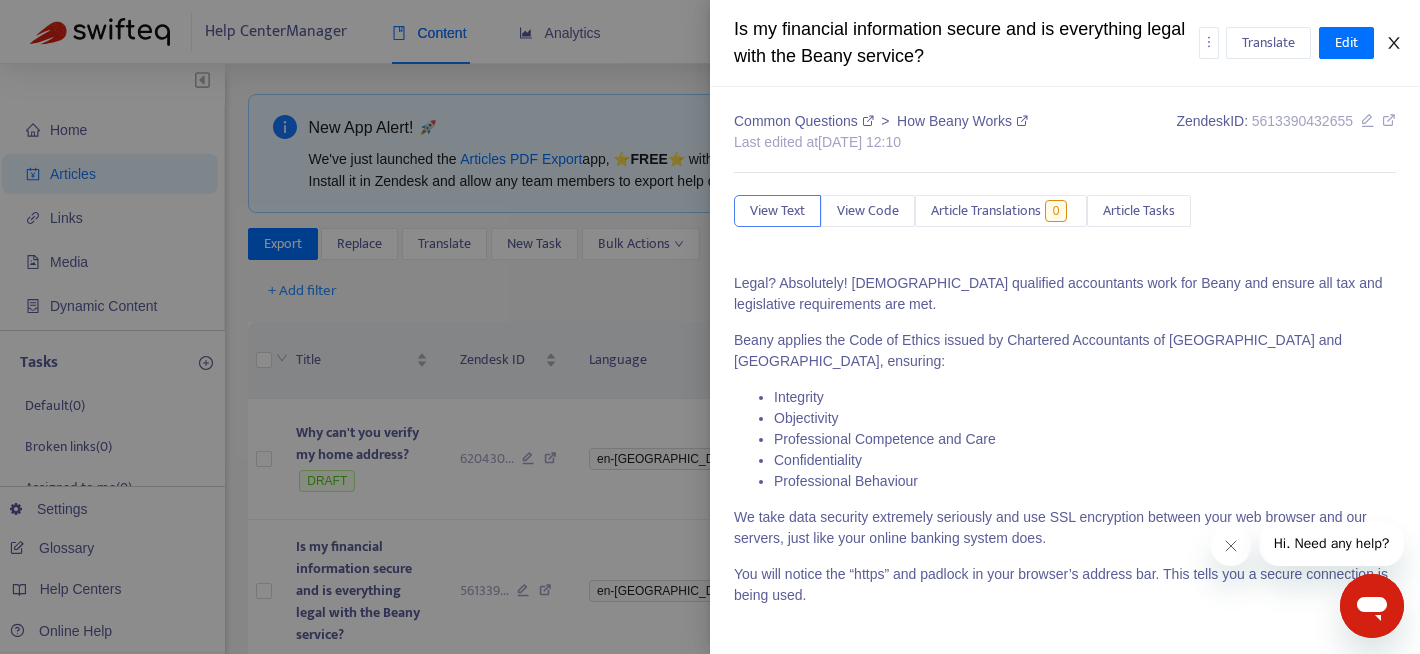 click 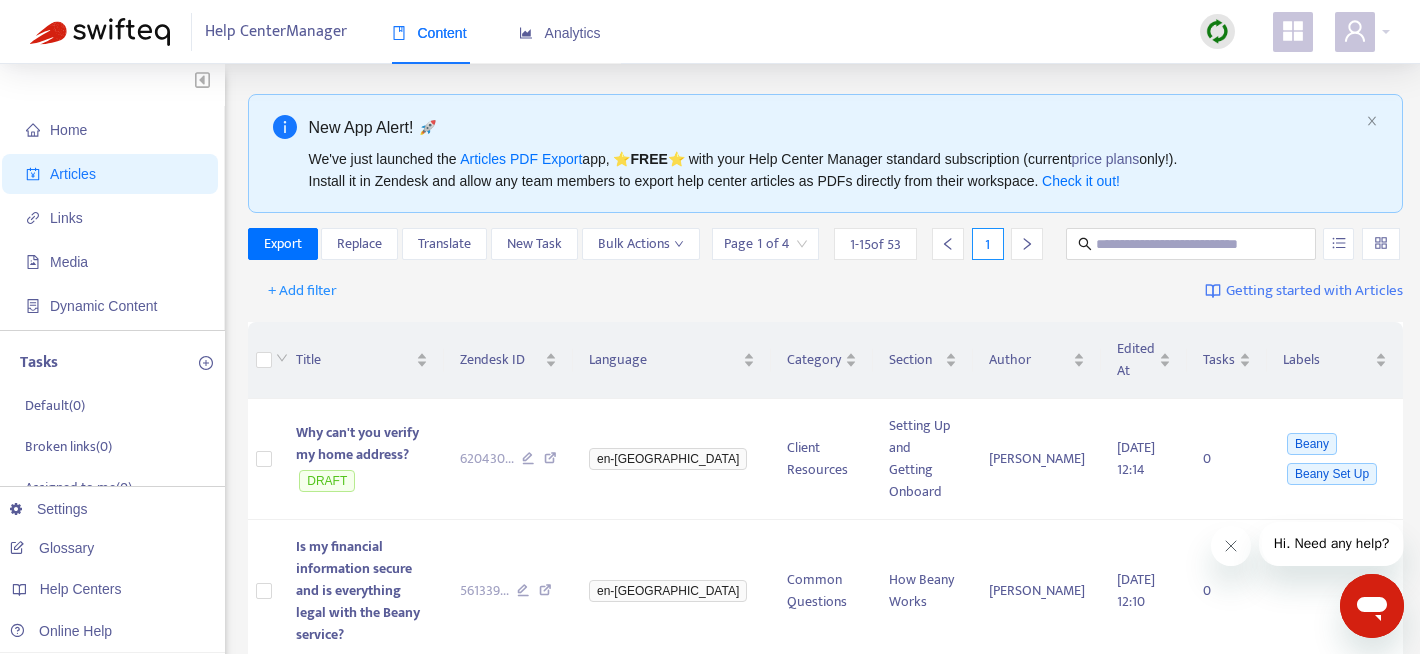 click at bounding box center (765, 244) 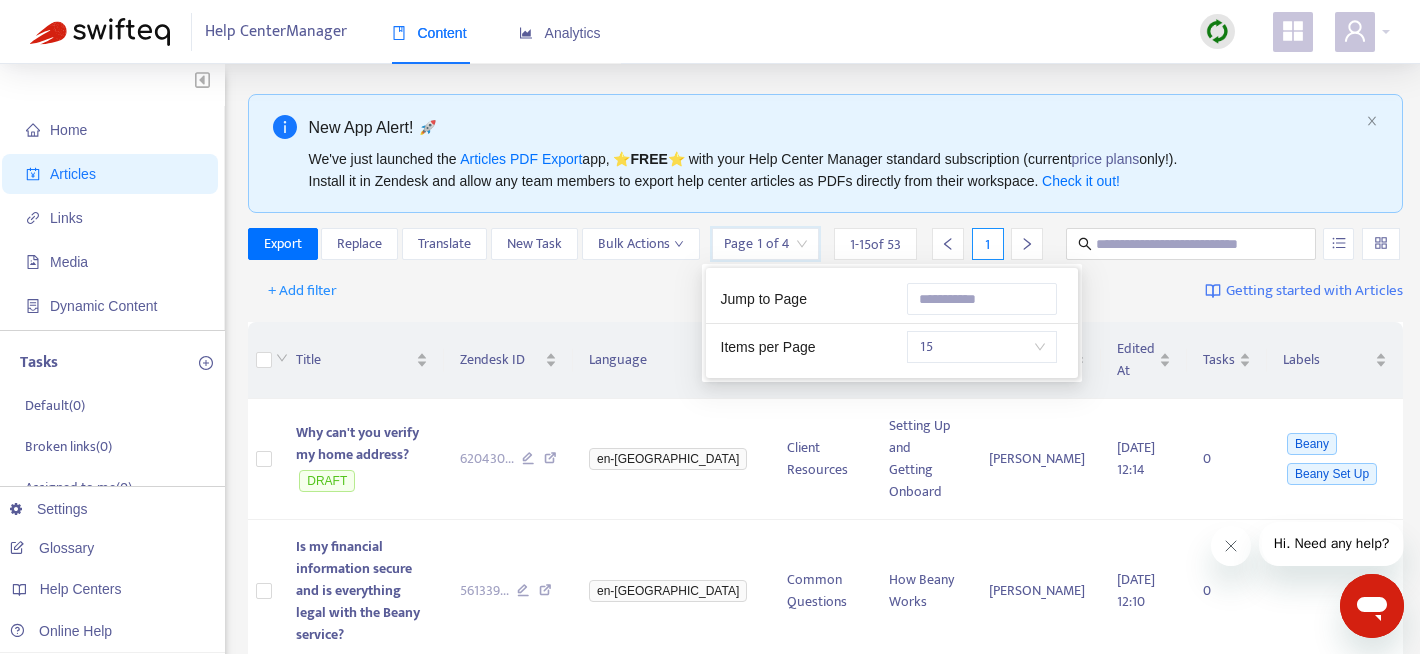 click on "+ Add filter Getting started with Articles" at bounding box center (826, 291) 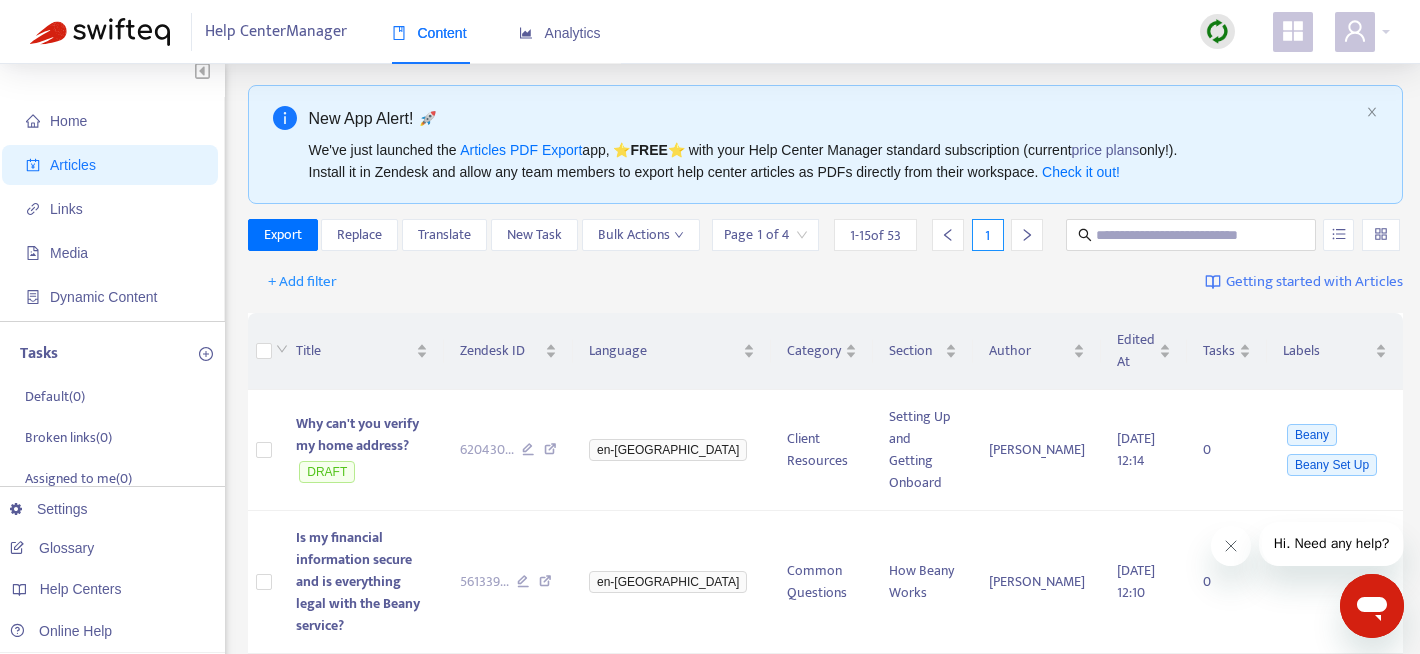 scroll, scrollTop: 0, scrollLeft: 0, axis: both 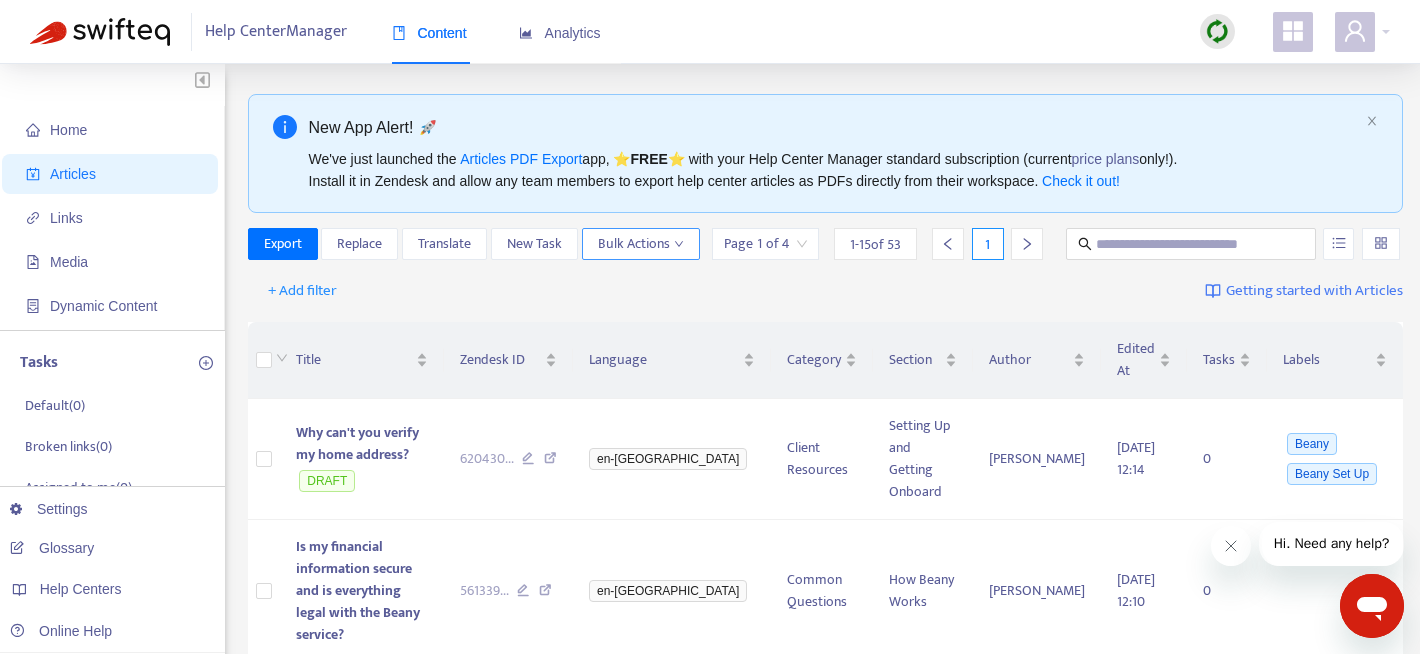 click on "Bulk Actions" at bounding box center (641, 244) 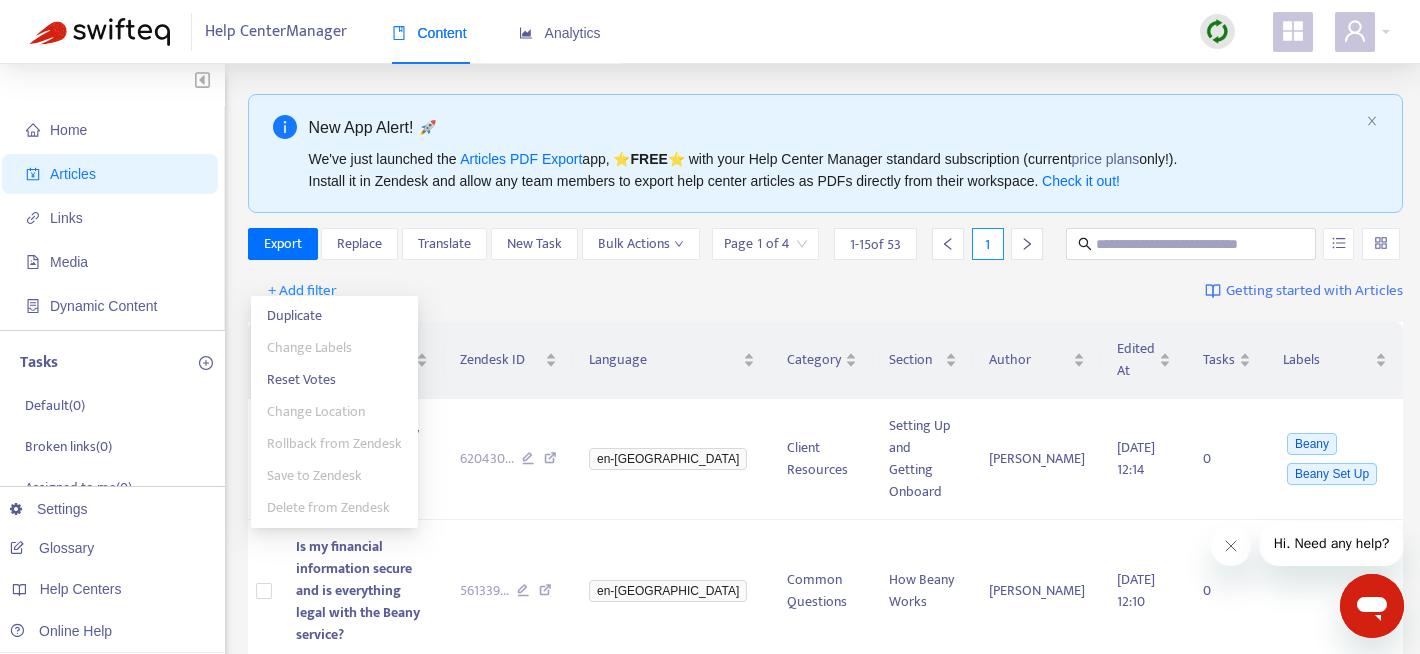 click on "+ Add filter Getting started with Articles" at bounding box center [826, 291] 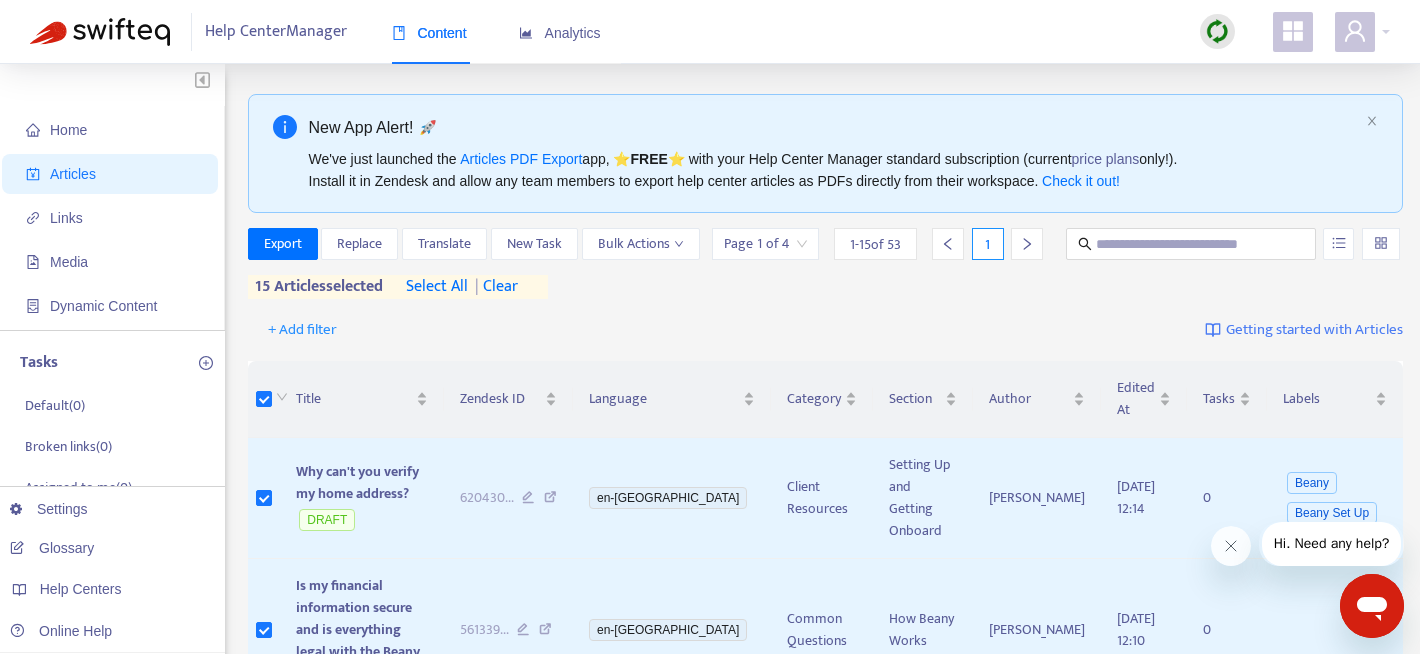 click on "select all" at bounding box center (437, 287) 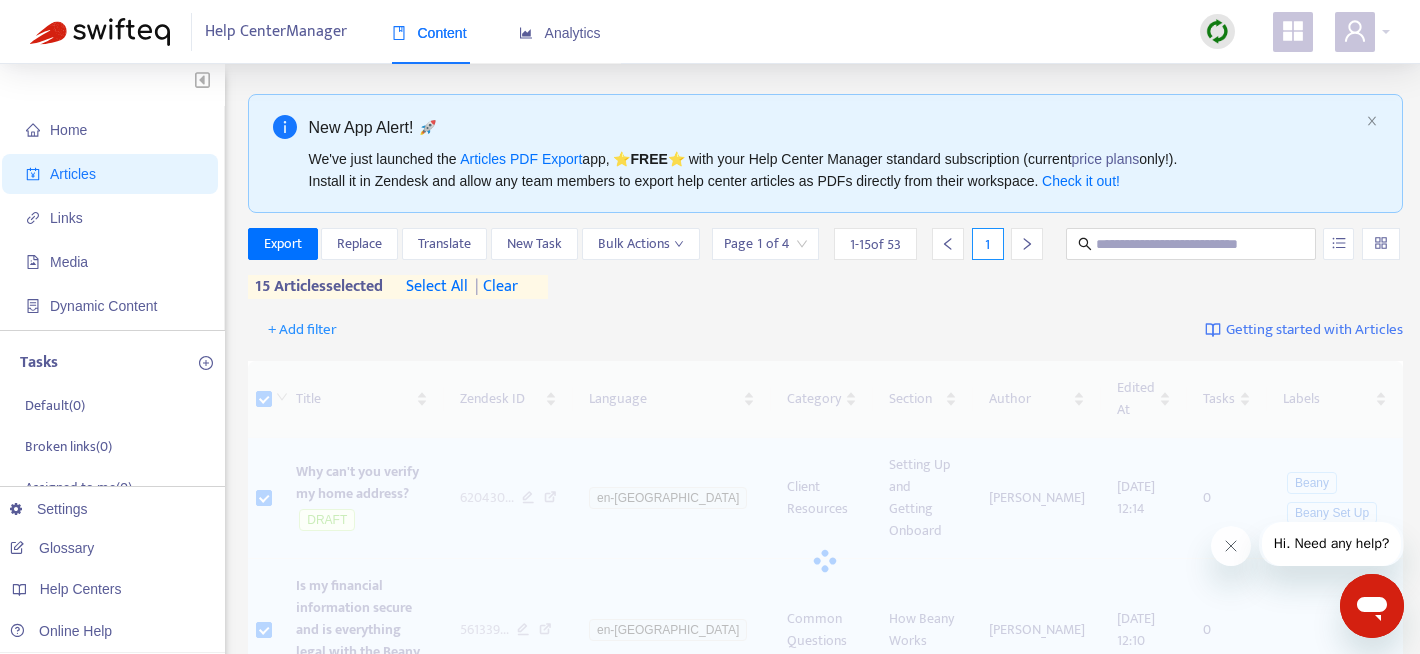 click on "select all" at bounding box center (437, 287) 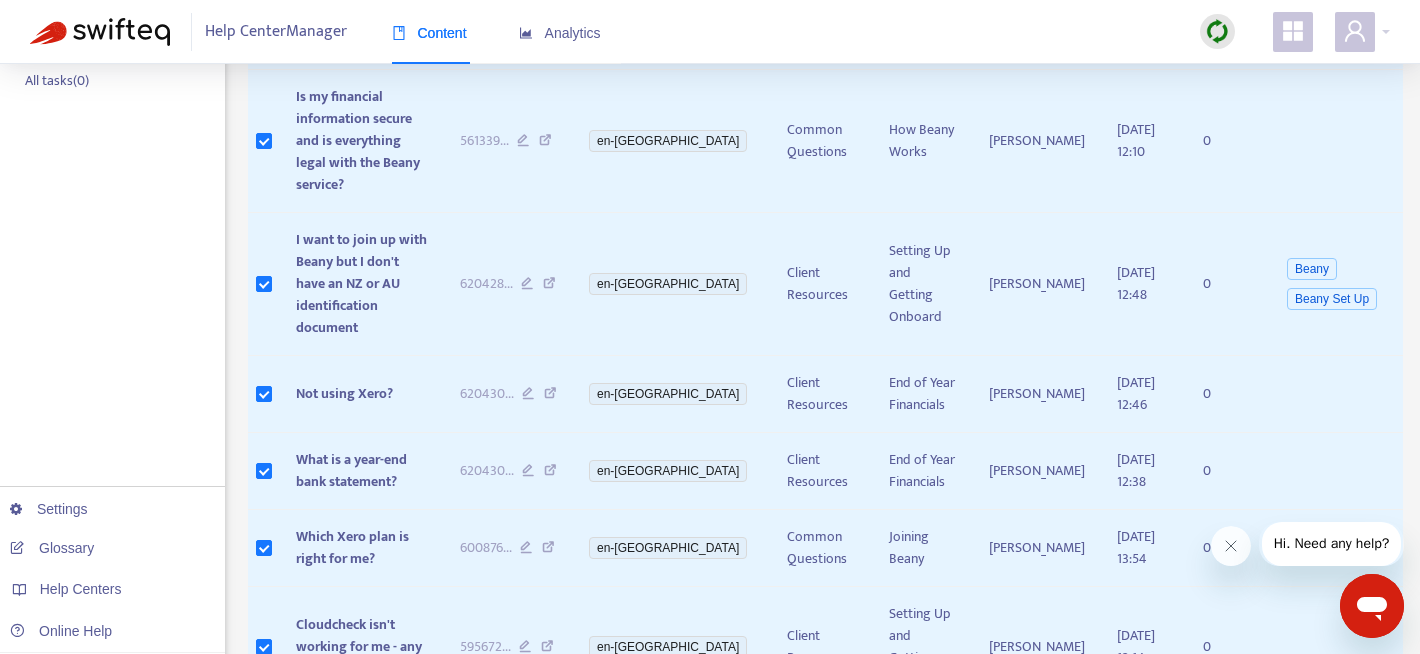 scroll, scrollTop: 0, scrollLeft: 0, axis: both 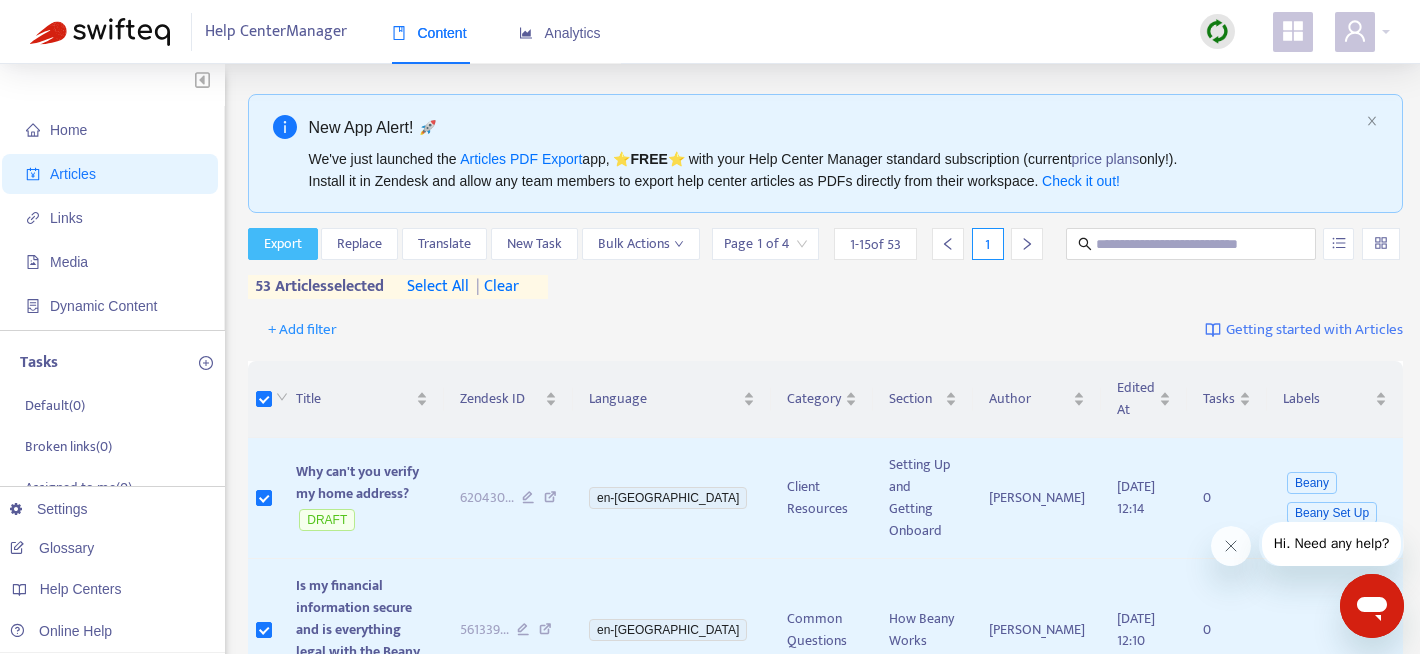 click on "Export" at bounding box center (283, 244) 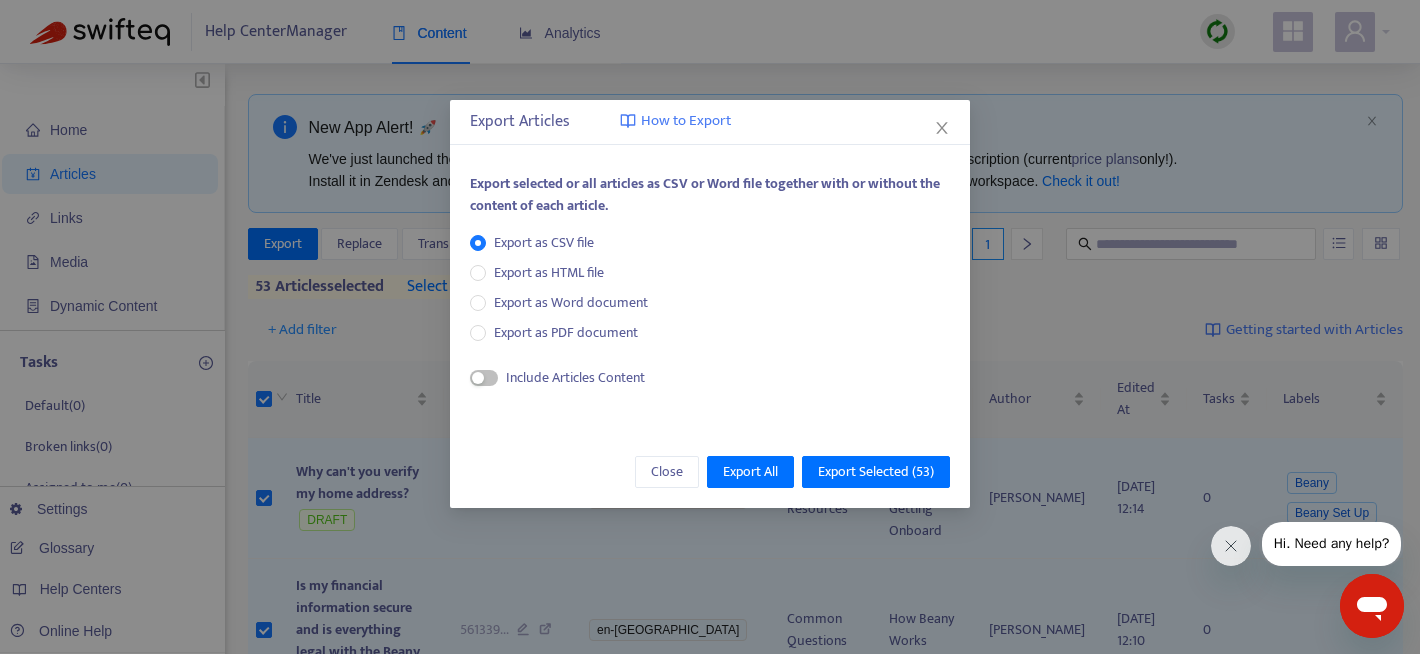click on "Include Articles Content" at bounding box center (710, 385) 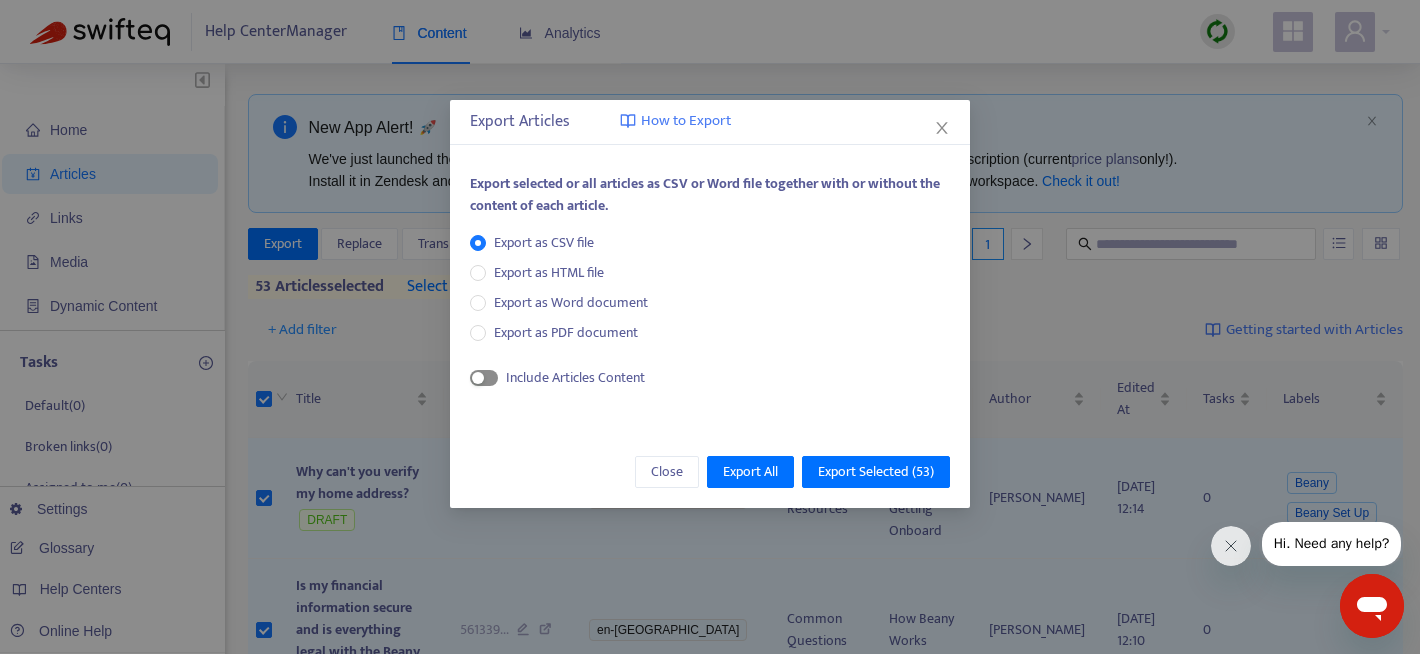 click at bounding box center (484, 378) 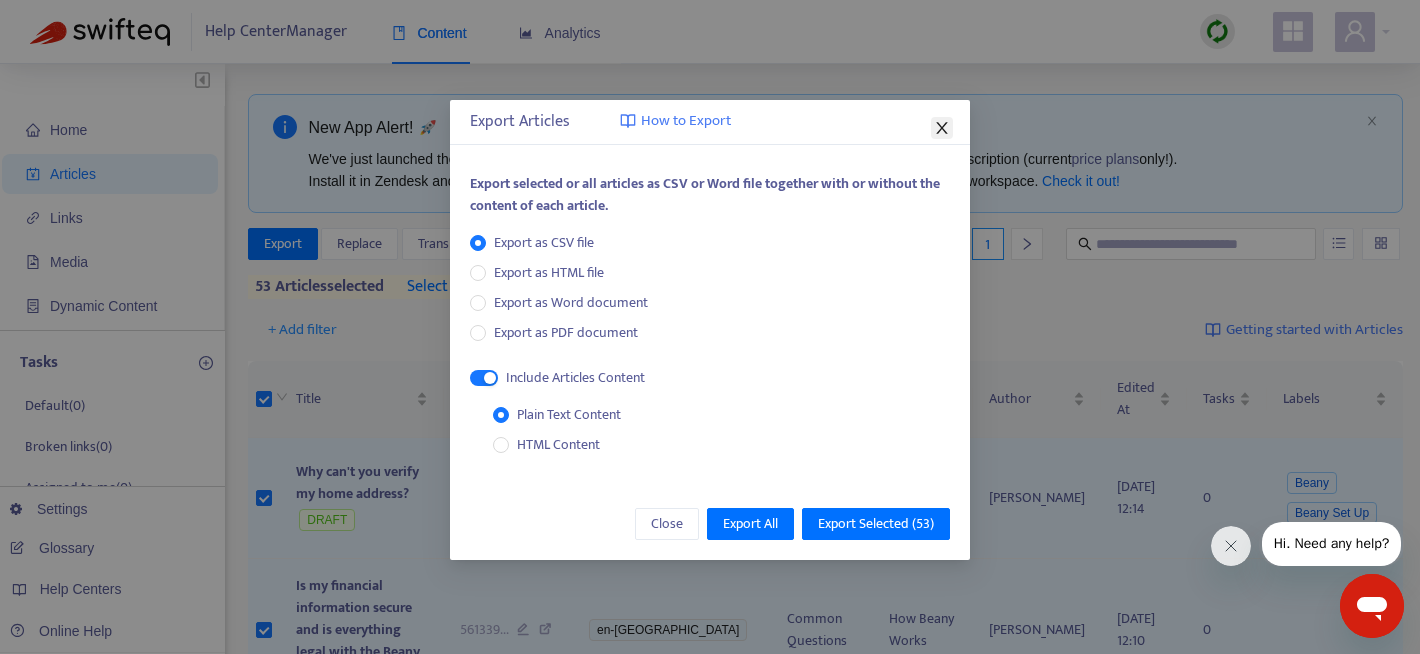 click 